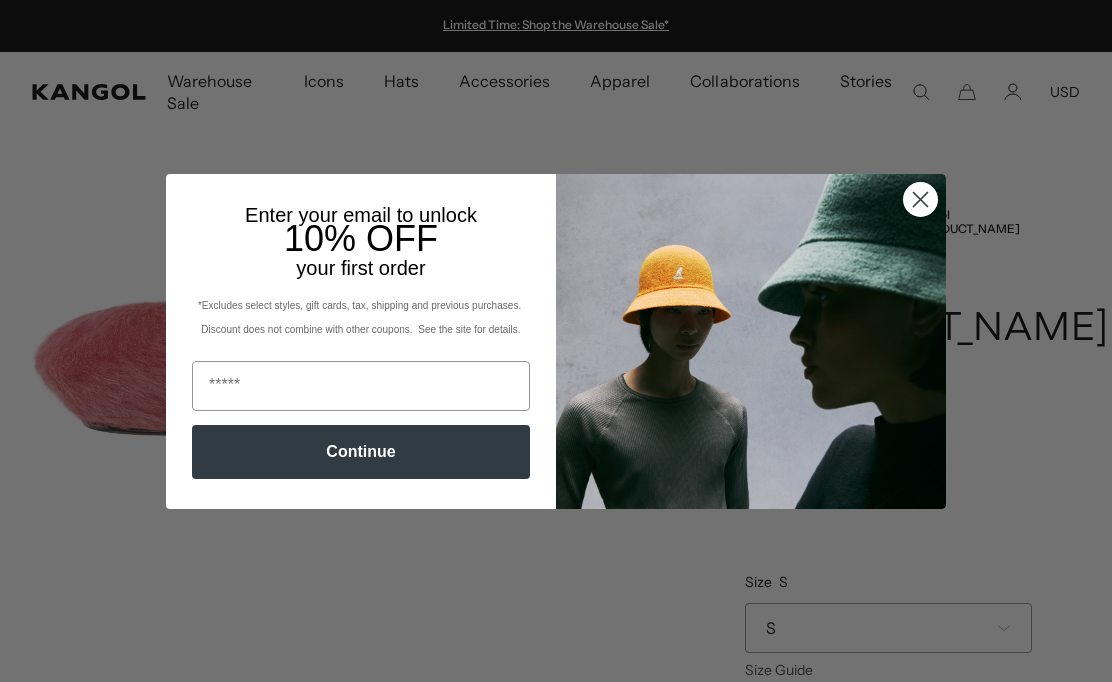 scroll, scrollTop: 0, scrollLeft: 0, axis: both 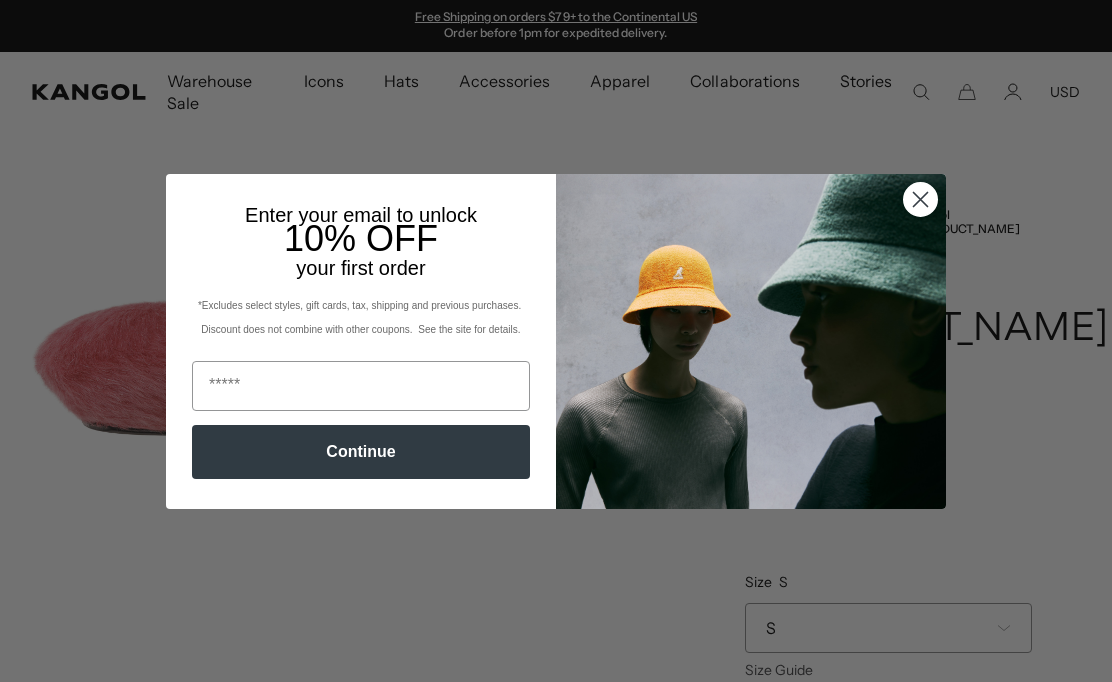 click at bounding box center (920, 198) 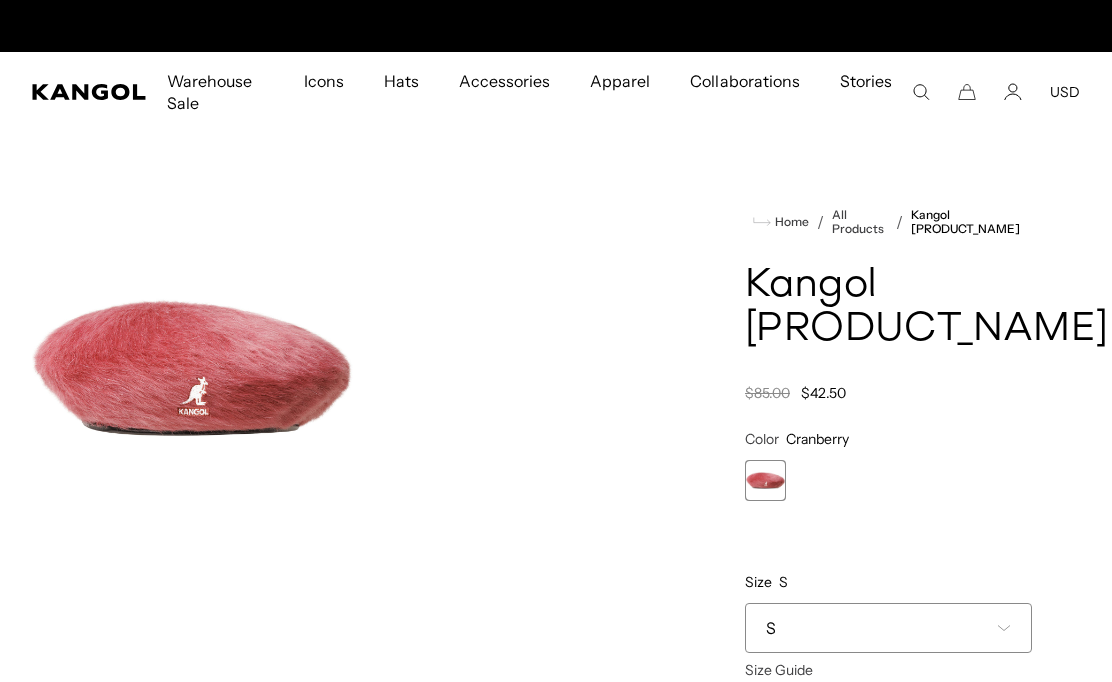 scroll, scrollTop: 0, scrollLeft: 0, axis: both 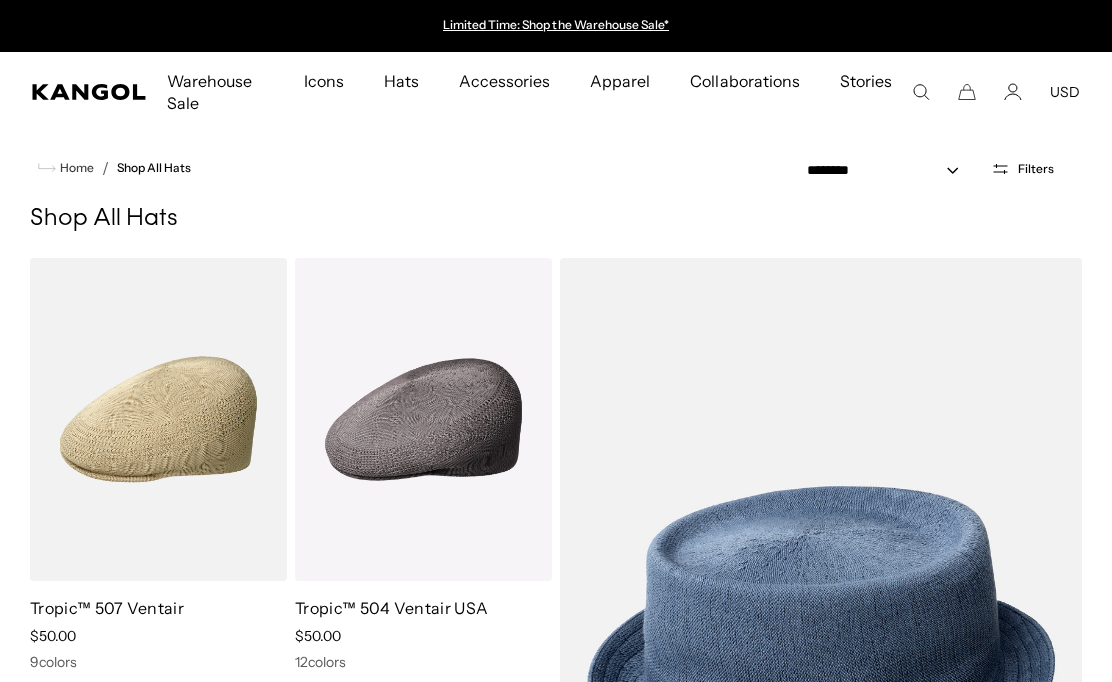 click on "Filters" at bounding box center (1036, 169) 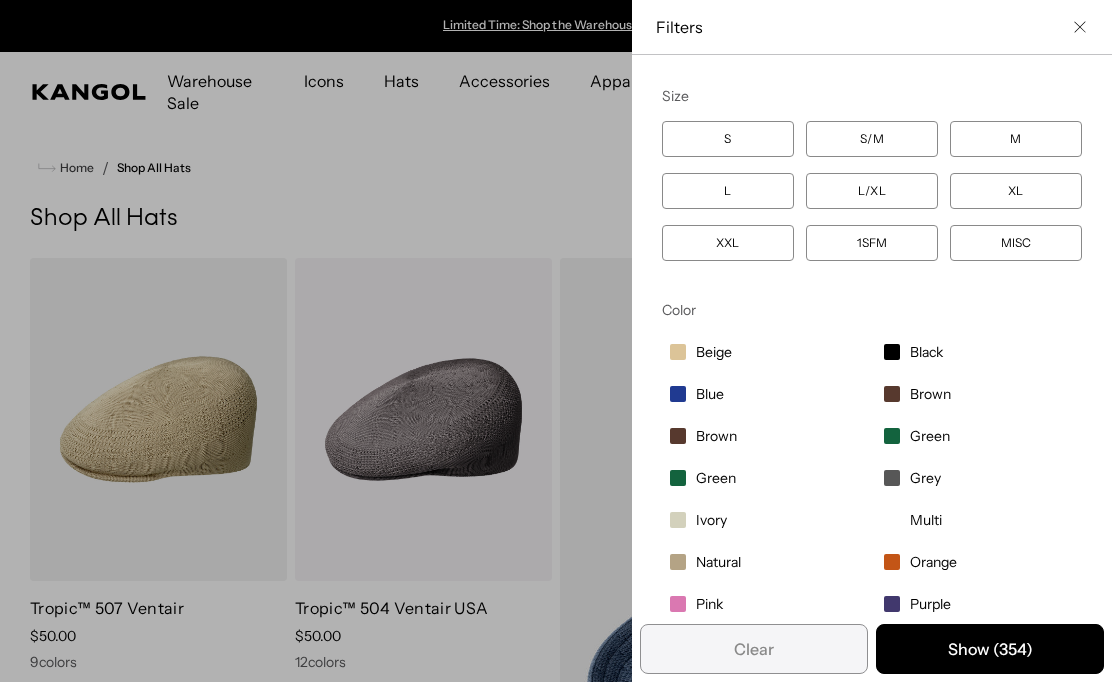 click on "Pink" at bounding box center (714, 352) 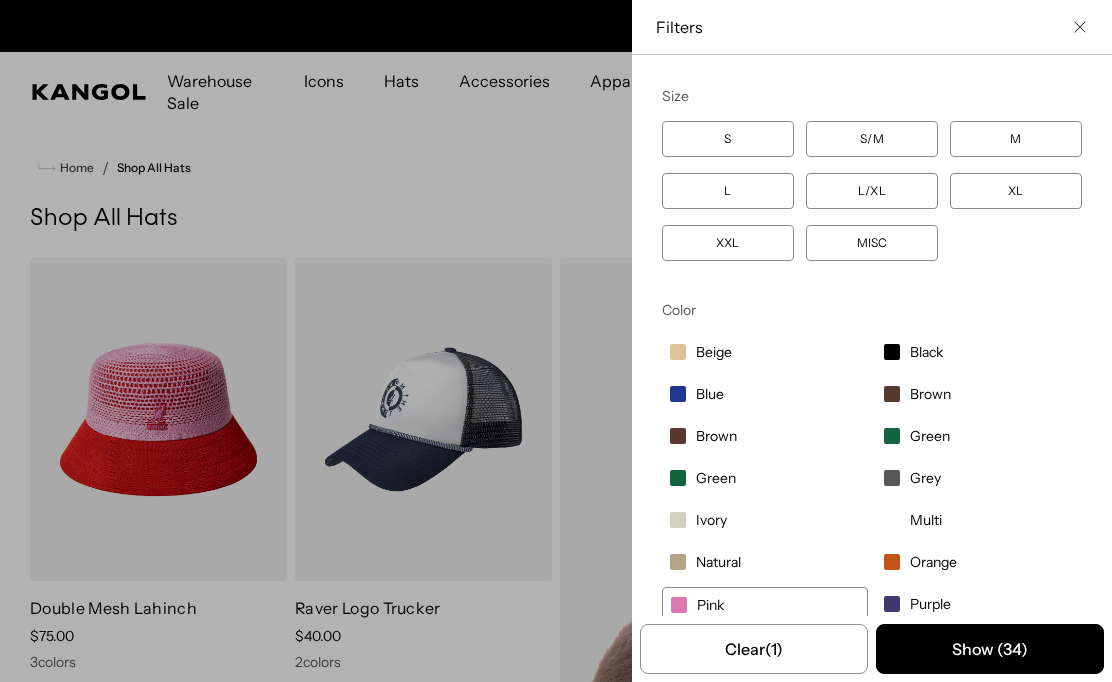scroll, scrollTop: 0, scrollLeft: 412, axis: horizontal 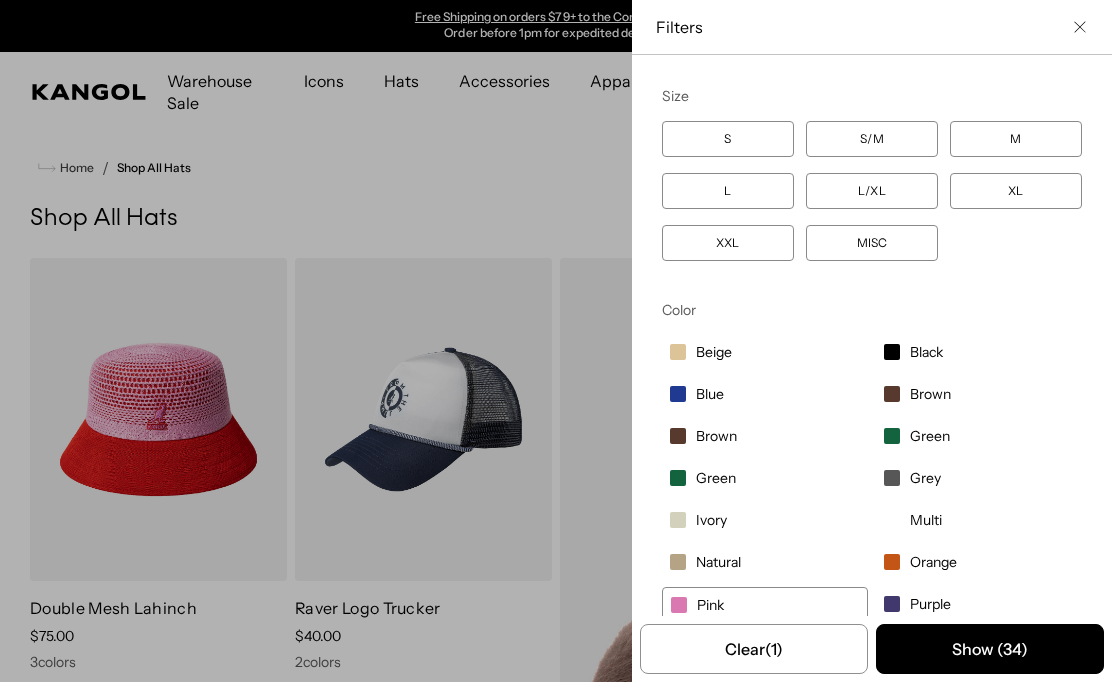 click on "Show ( 34 )" at bounding box center [990, 649] 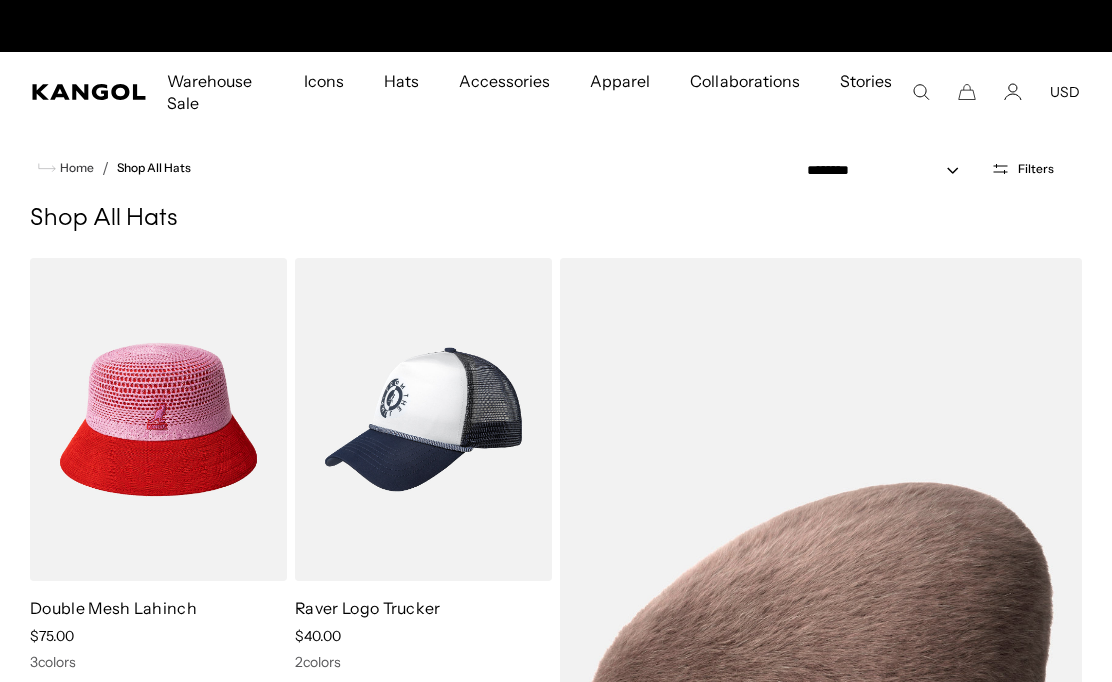 scroll, scrollTop: 0, scrollLeft: 412, axis: horizontal 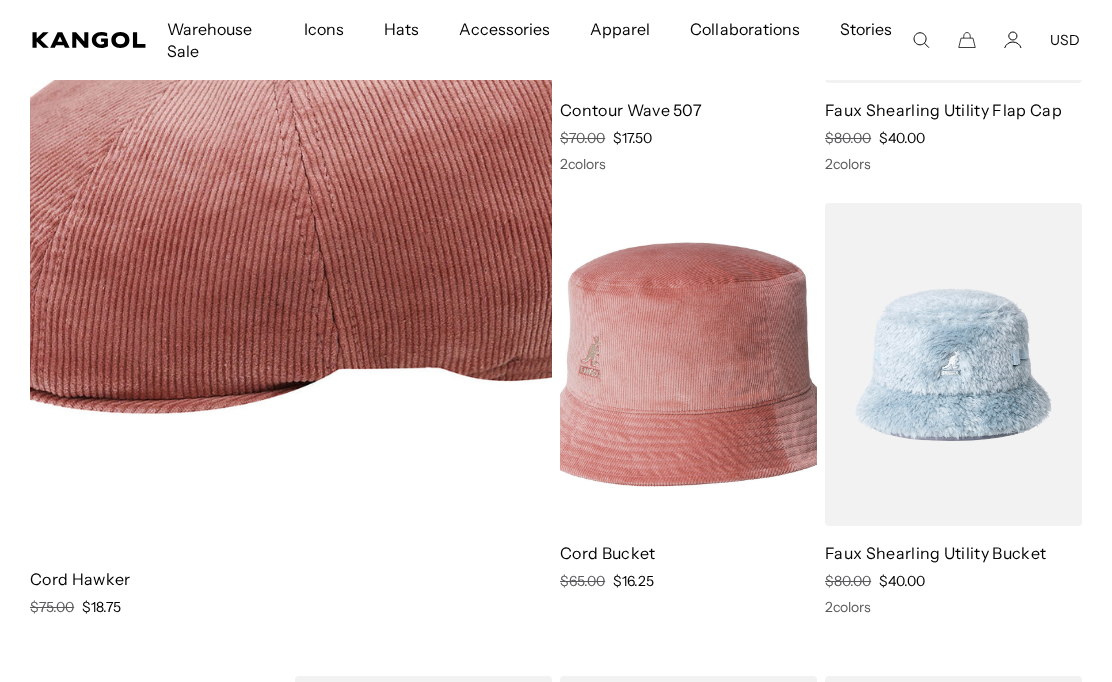 click on "Faux Shearling Utility Bucket" at bounding box center [935, 553] 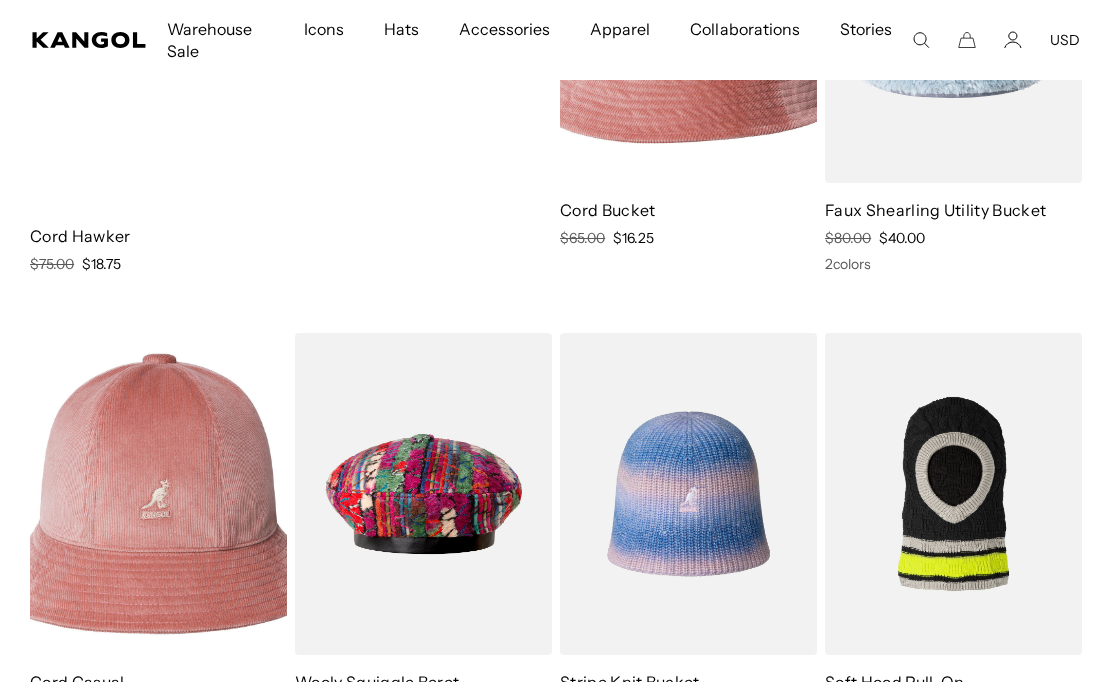 scroll, scrollTop: 5503, scrollLeft: 0, axis: vertical 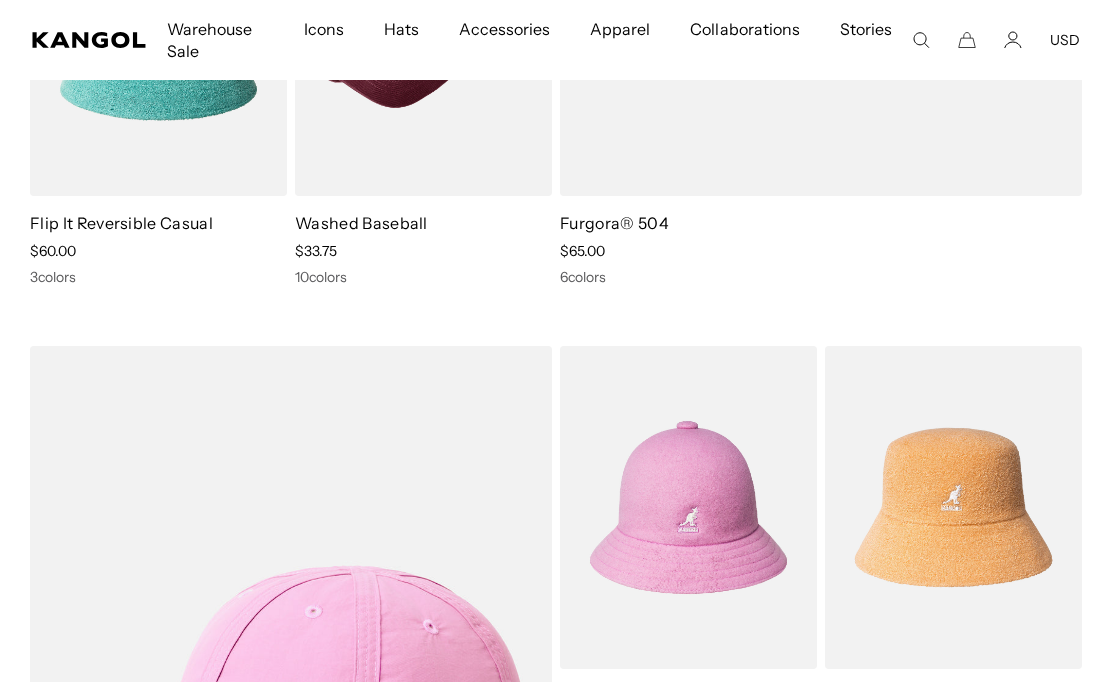 click on "Icons" at bounding box center (324, 29) 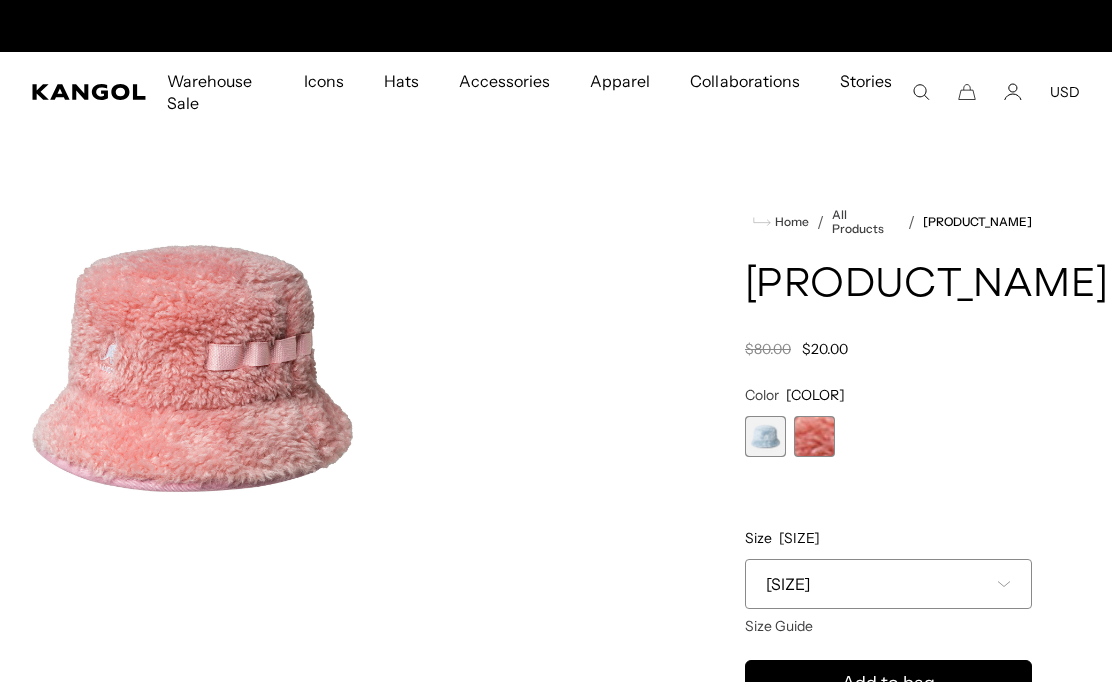 scroll, scrollTop: 0, scrollLeft: 0, axis: both 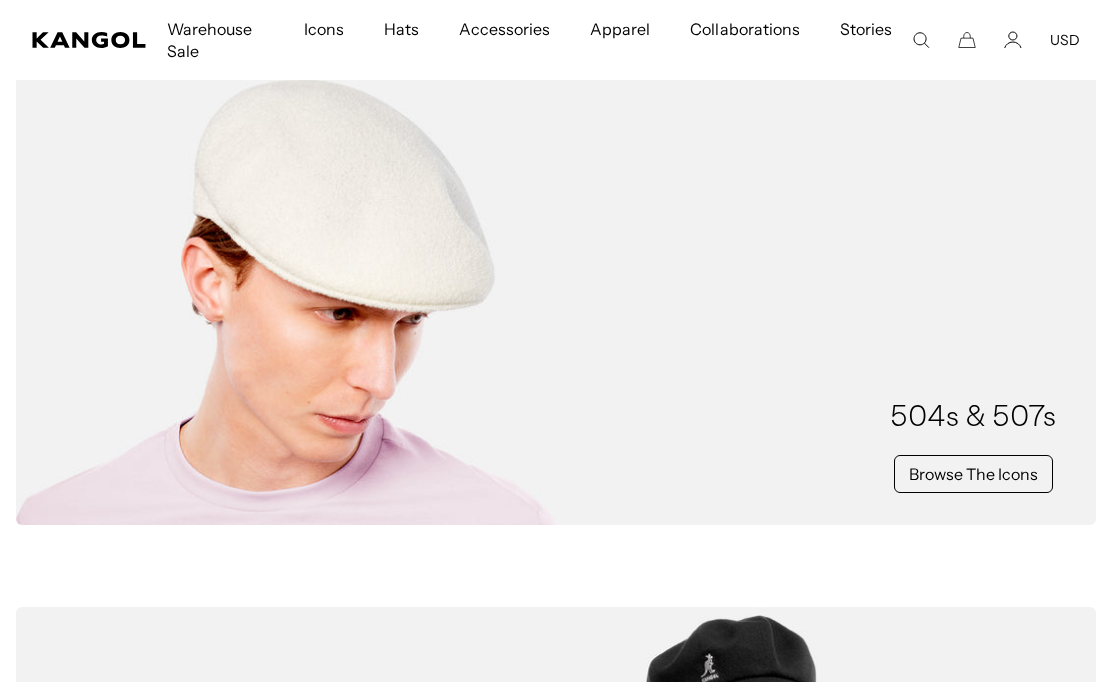 click on "Browse The Icons" at bounding box center (973, 474) 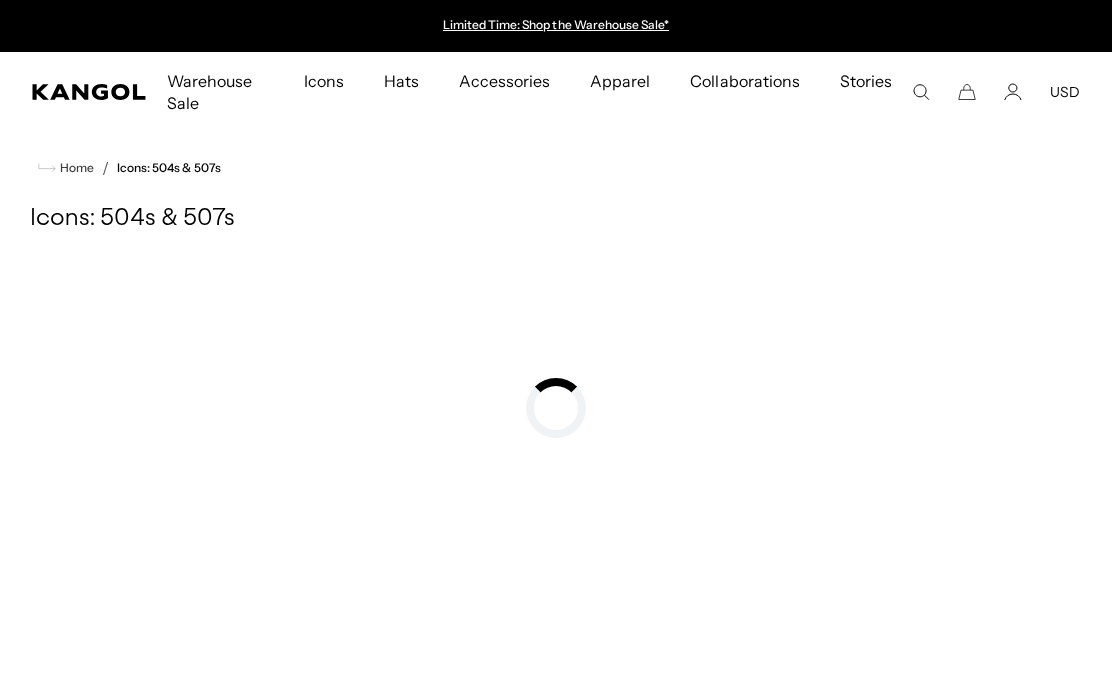 scroll, scrollTop: 0, scrollLeft: 0, axis: both 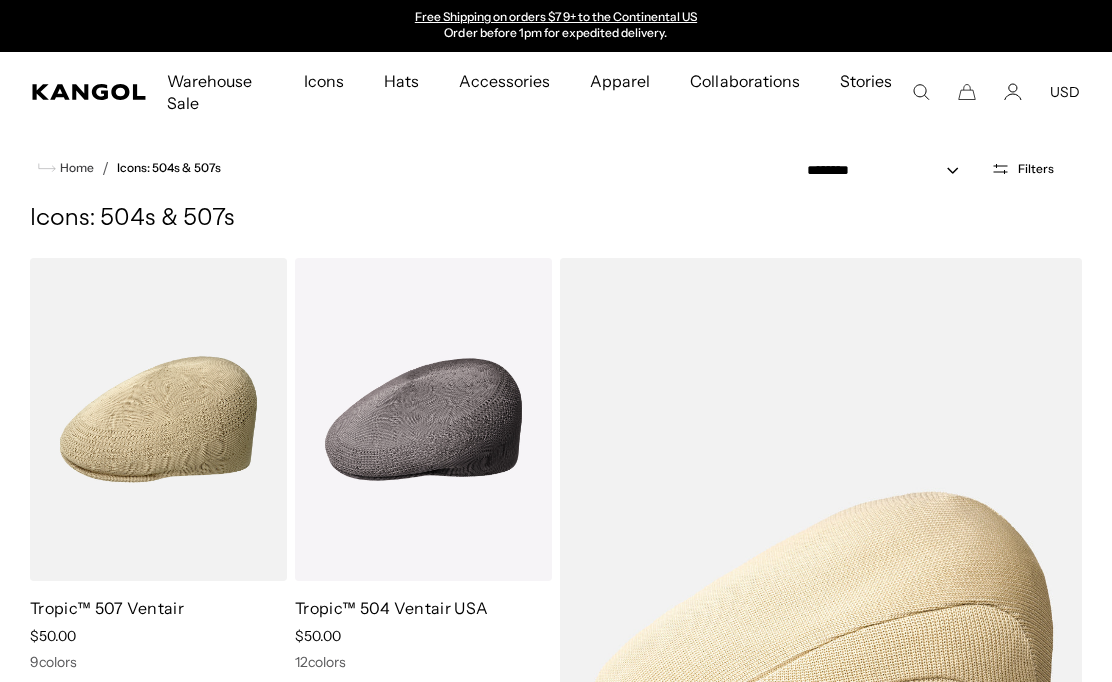 click on "Filters" at bounding box center [1022, 169] 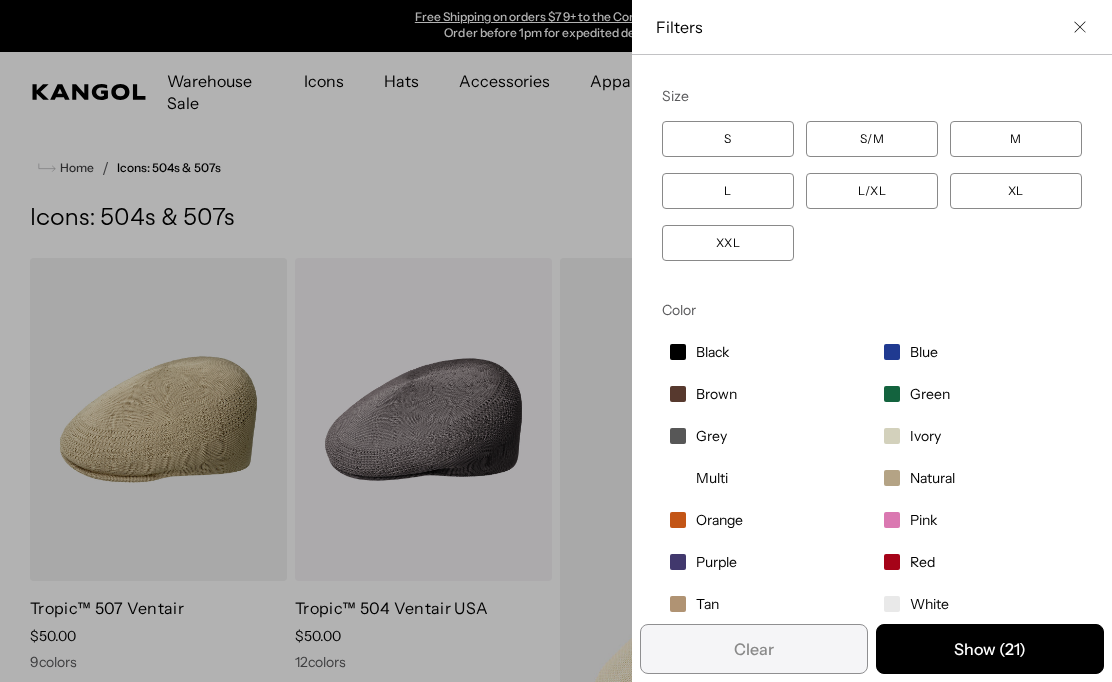 click on "Pink" at bounding box center [765, 352] 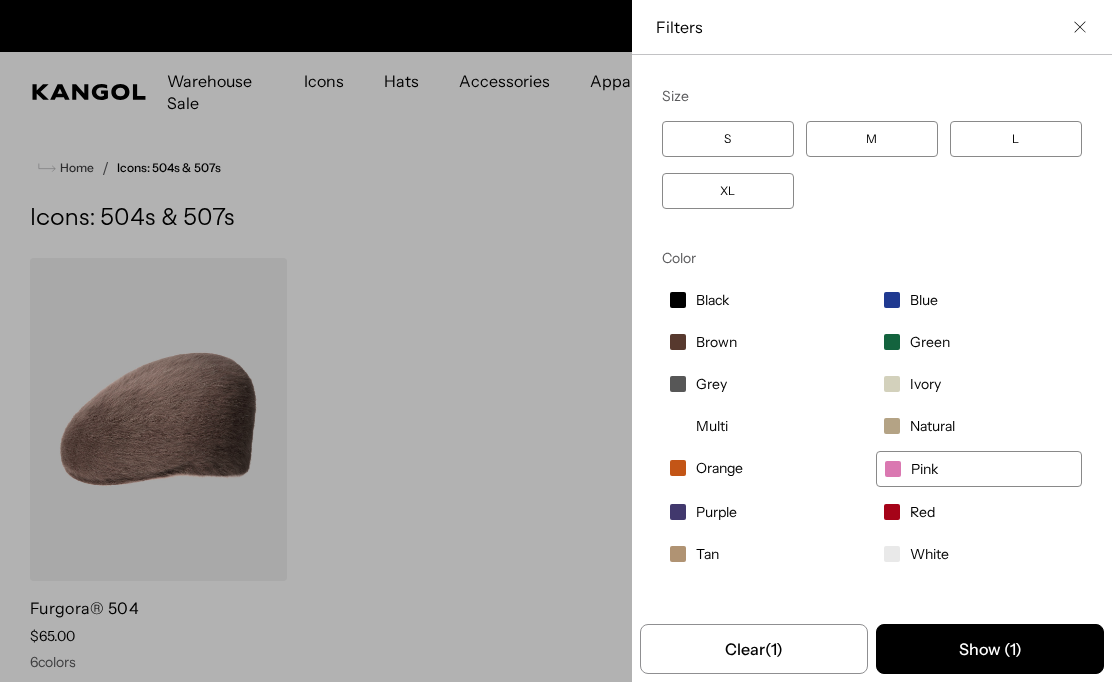 scroll, scrollTop: 0, scrollLeft: 0, axis: both 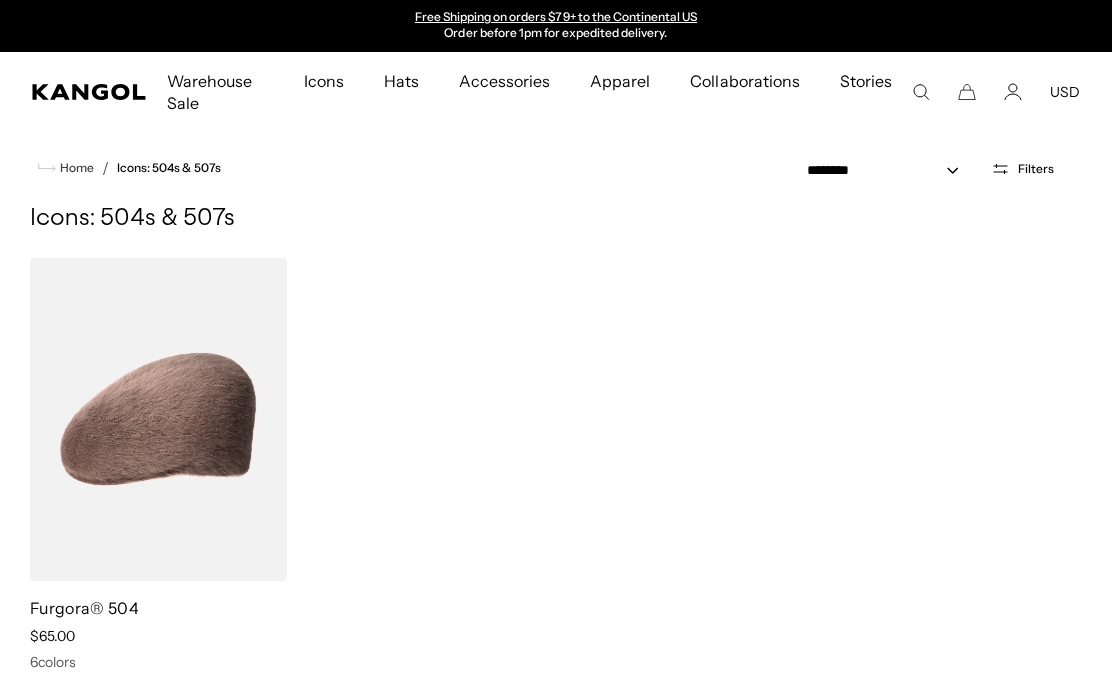 click at bounding box center [0, 0] 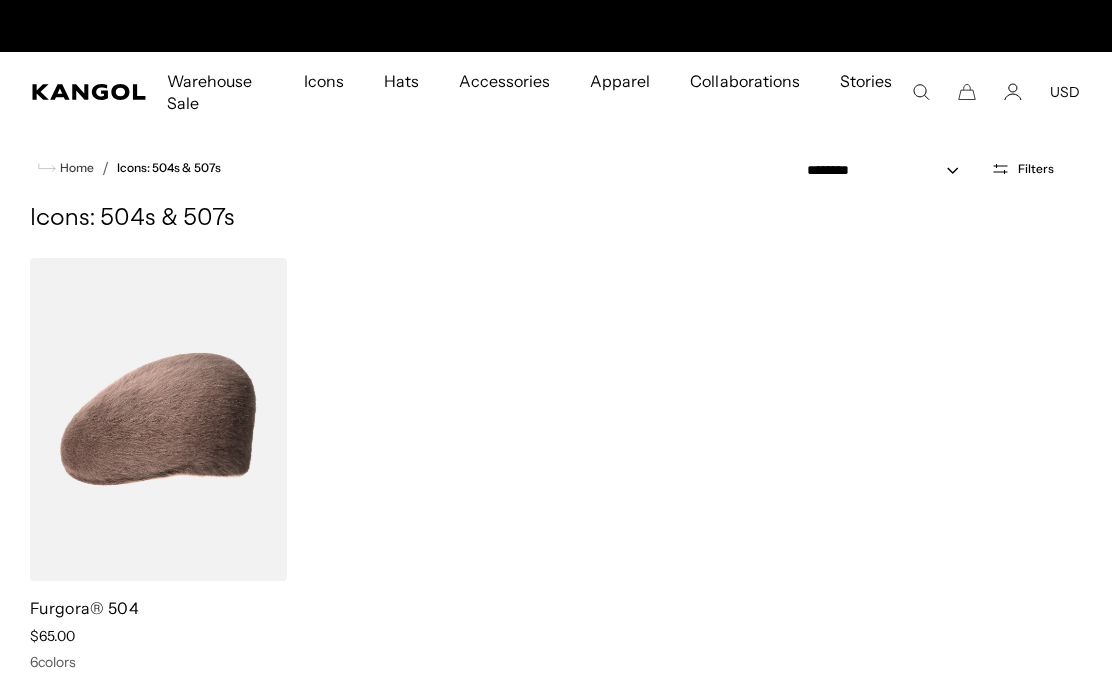 scroll, scrollTop: 0, scrollLeft: 0, axis: both 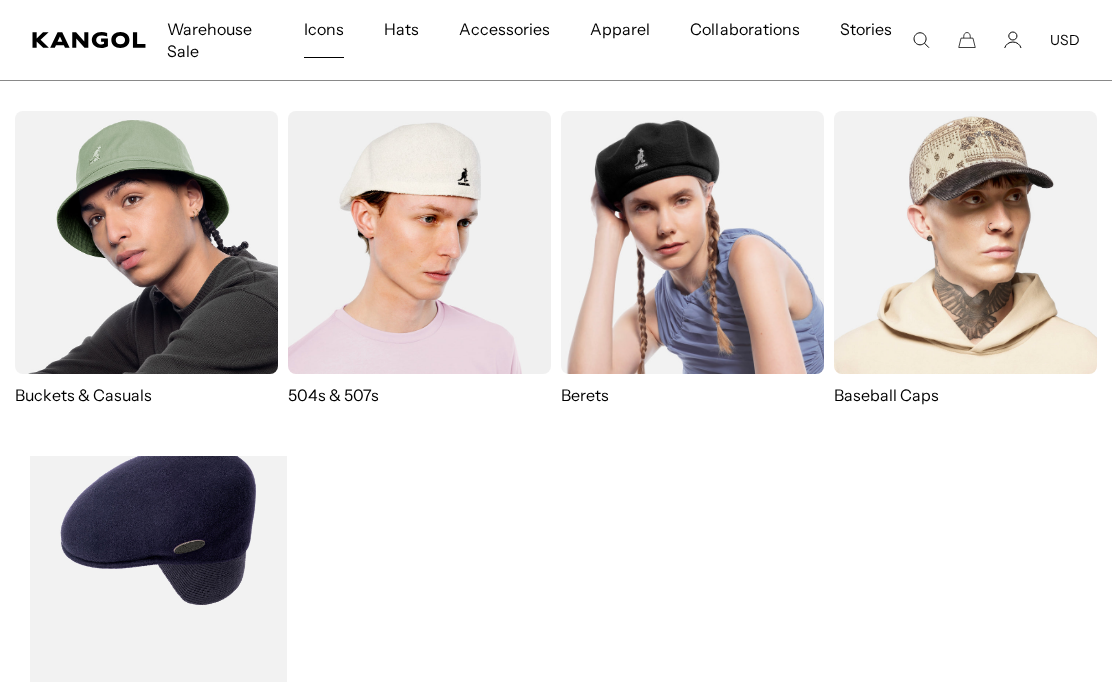 click on "Icons" at bounding box center (324, 29) 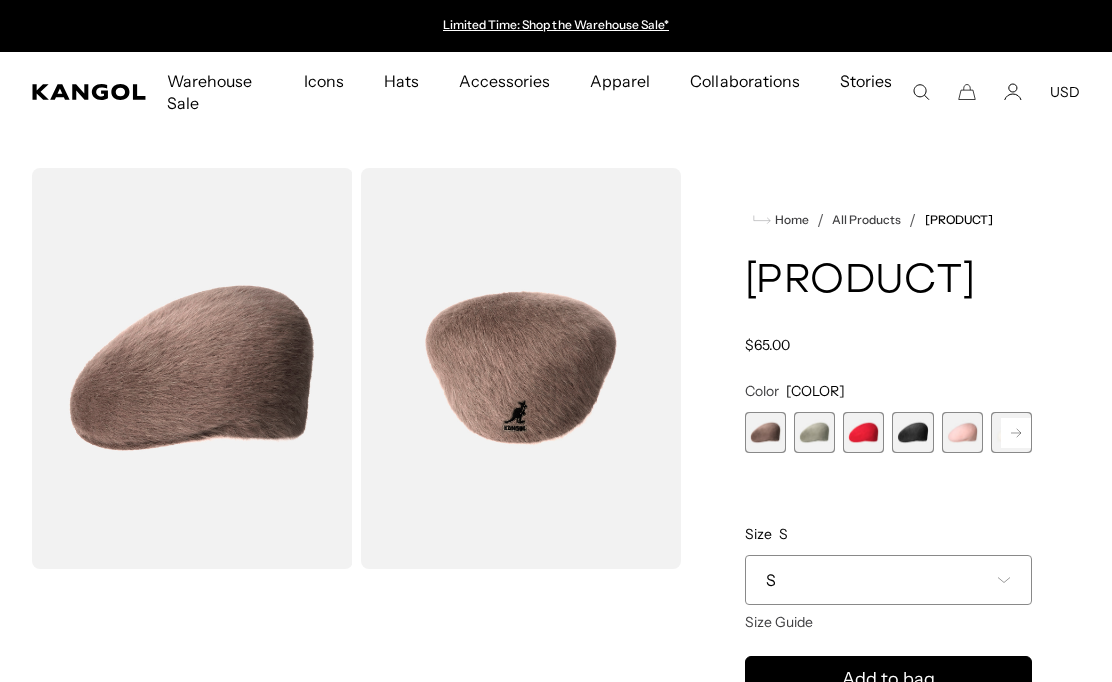 click at bounding box center (962, 432) 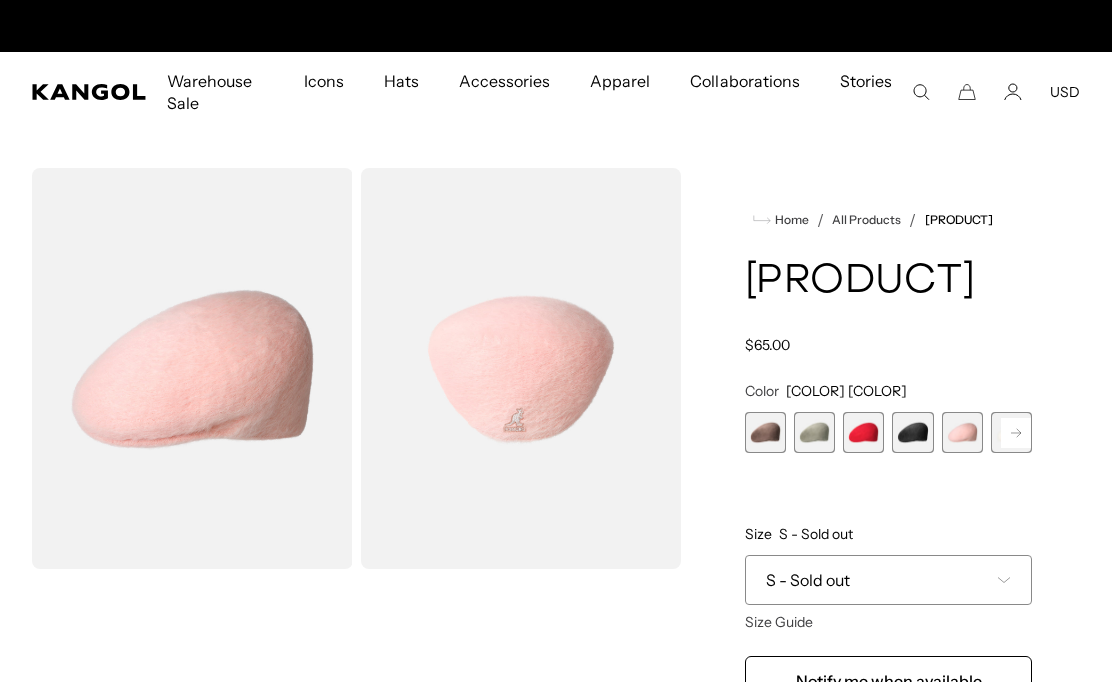 scroll, scrollTop: 0, scrollLeft: 412, axis: horizontal 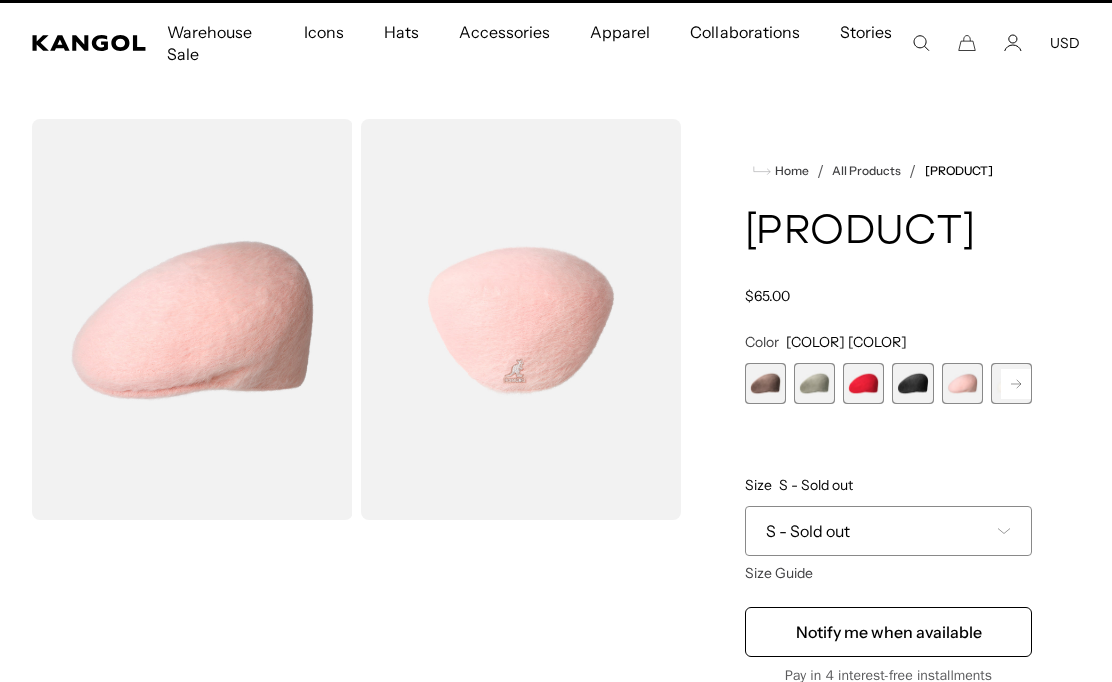 click at bounding box center [1016, 384] 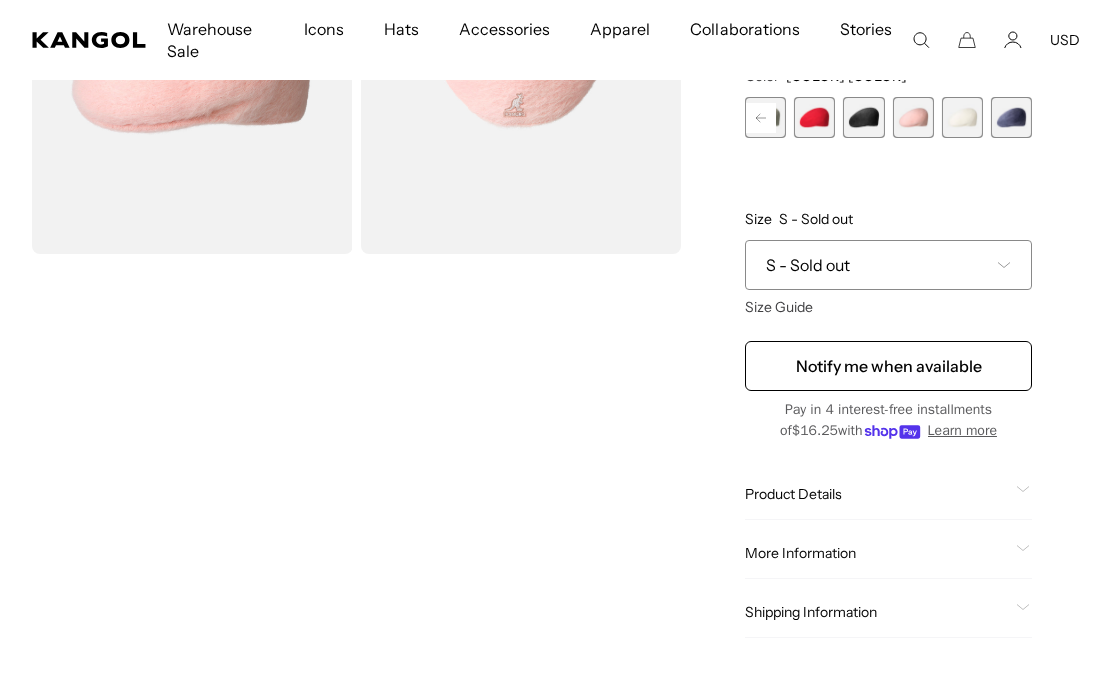 scroll, scrollTop: 339, scrollLeft: 0, axis: vertical 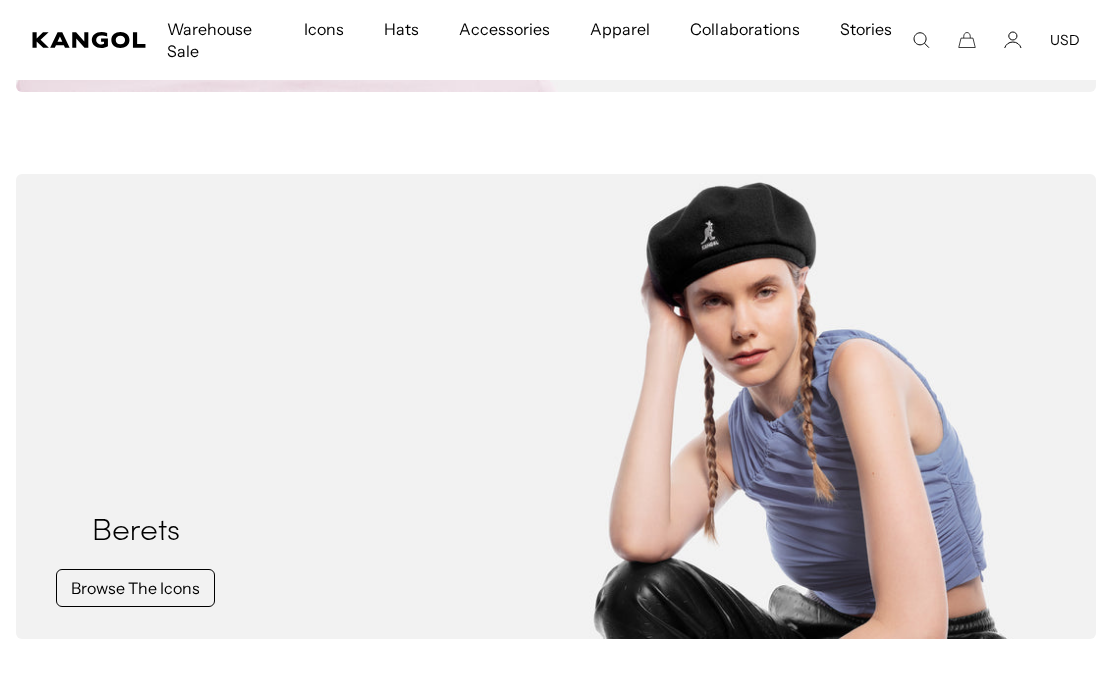 click on "Browse The Icons" at bounding box center [135, 588] 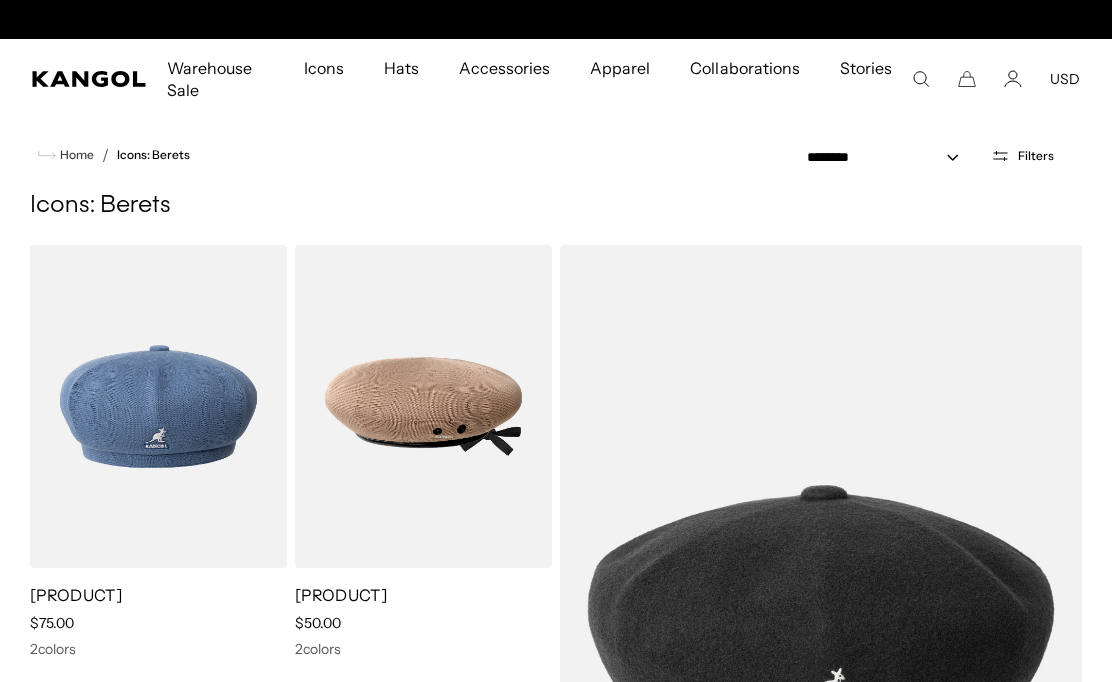 scroll, scrollTop: 14, scrollLeft: 0, axis: vertical 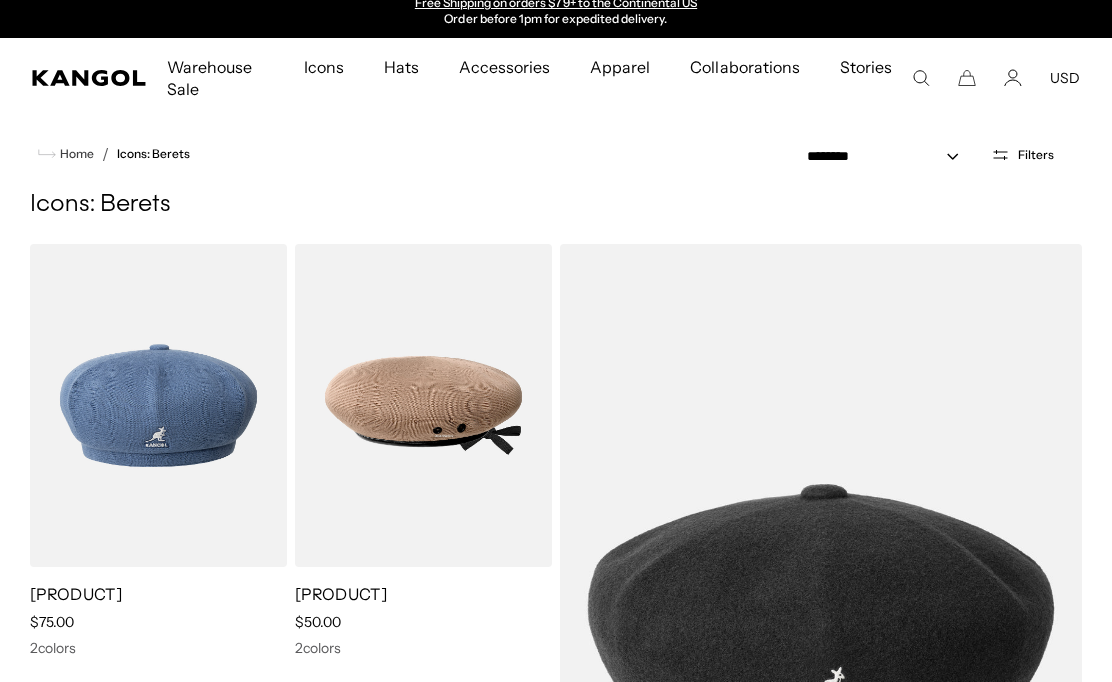 click on "Filters" at bounding box center [1036, 155] 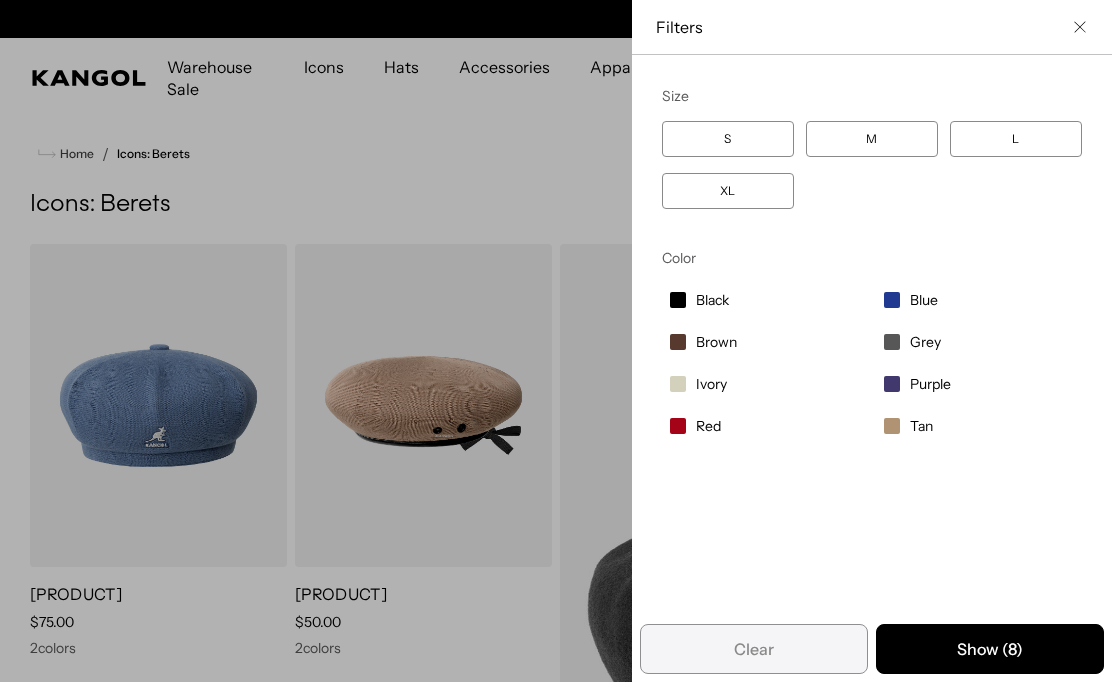 scroll, scrollTop: 0, scrollLeft: 0, axis: both 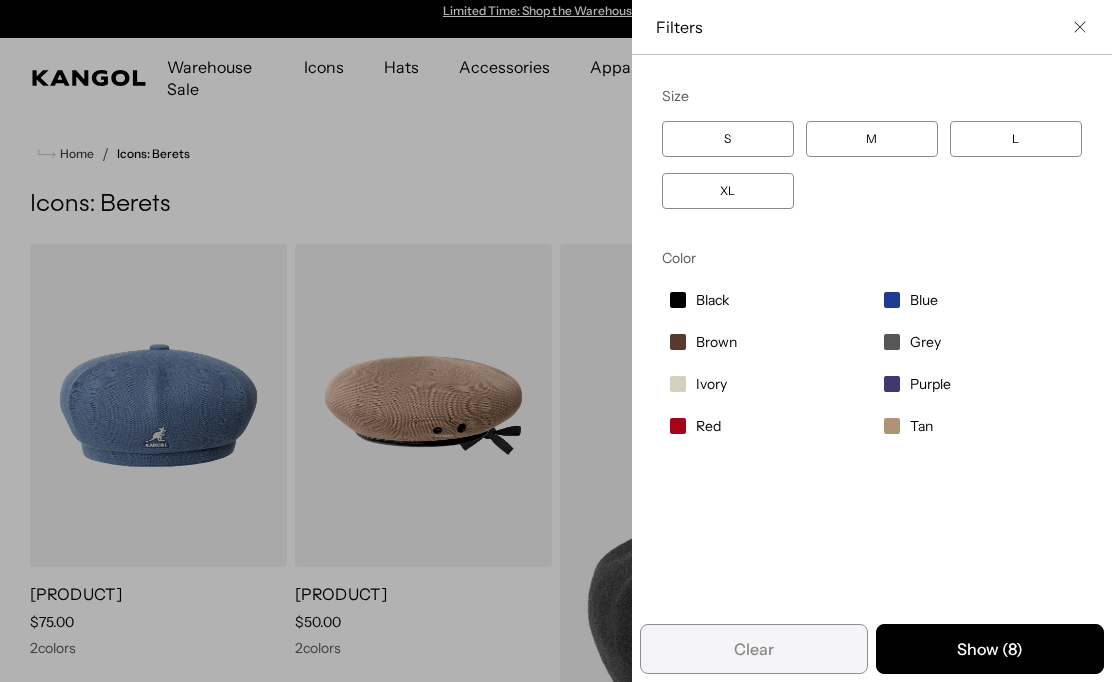 click at bounding box center [556, 341] 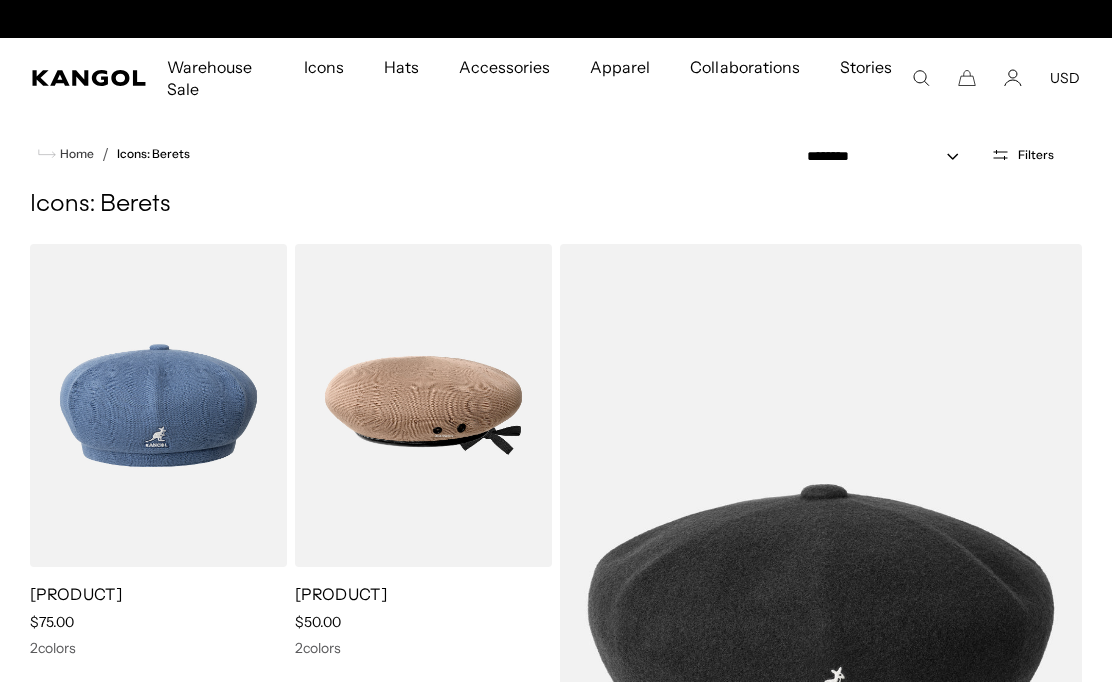scroll, scrollTop: 0, scrollLeft: 412, axis: horizontal 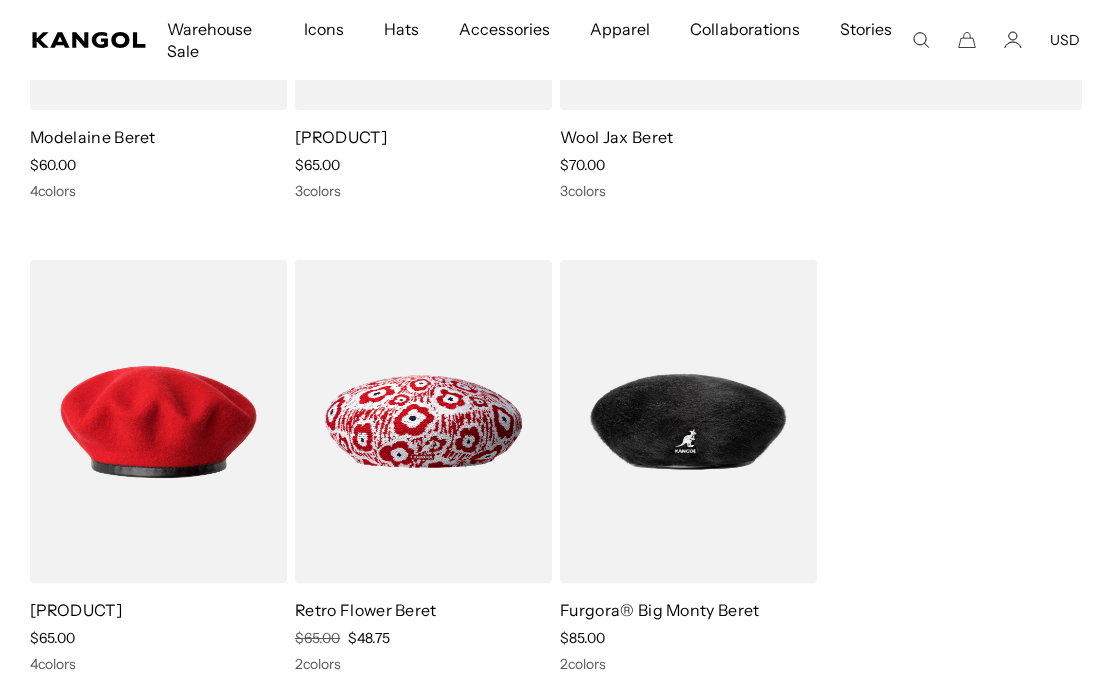 click on "[PRODUCT] [PRODUCT]" at bounding box center [660, 610] 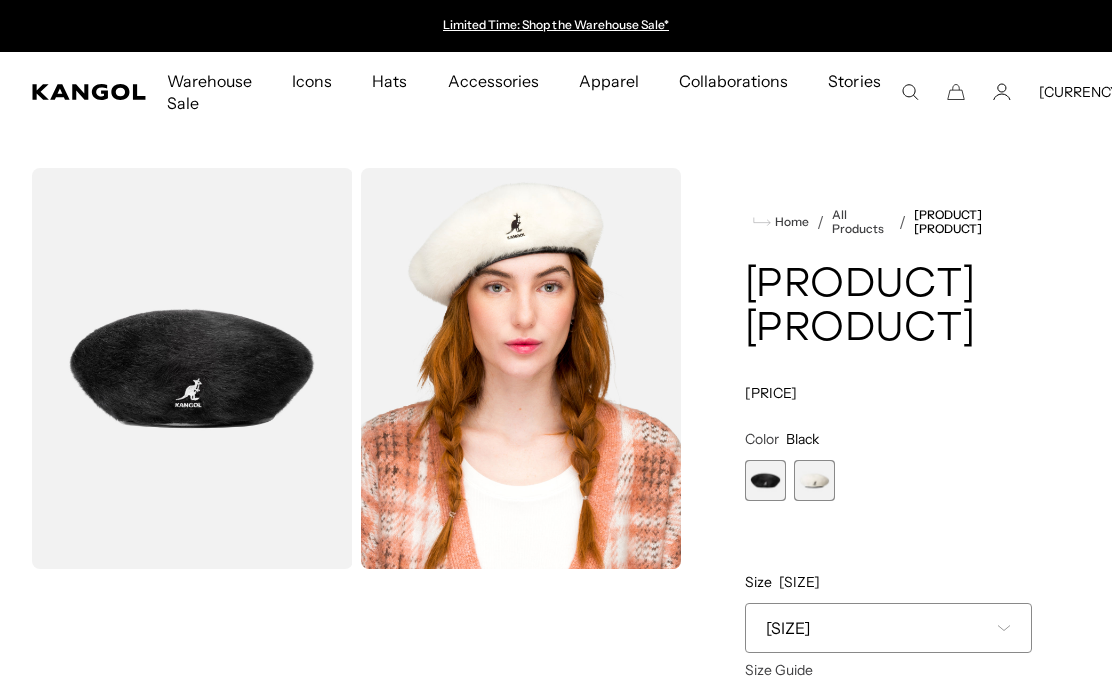 scroll, scrollTop: 0, scrollLeft: 0, axis: both 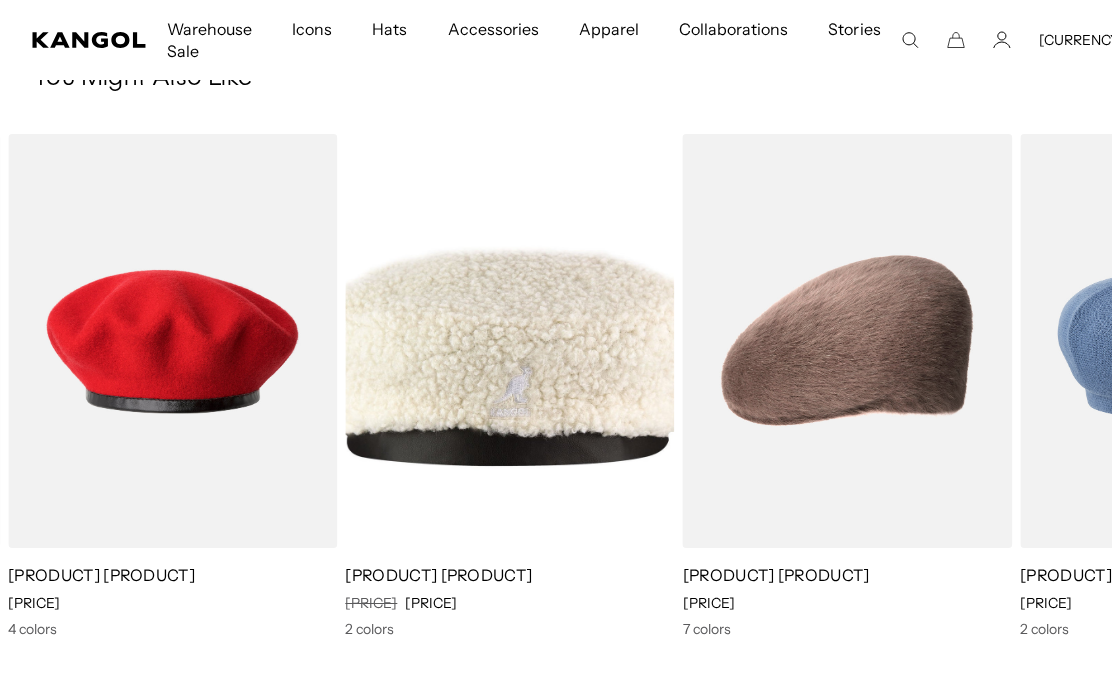 click at bounding box center (0, 0) 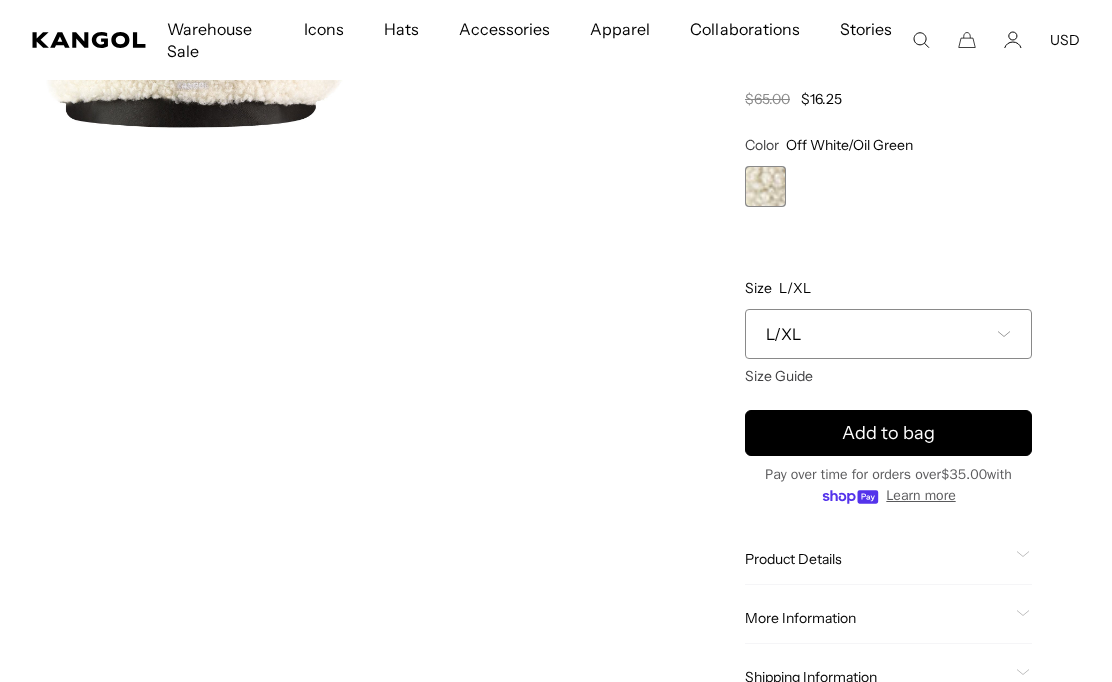 scroll, scrollTop: 384, scrollLeft: 0, axis: vertical 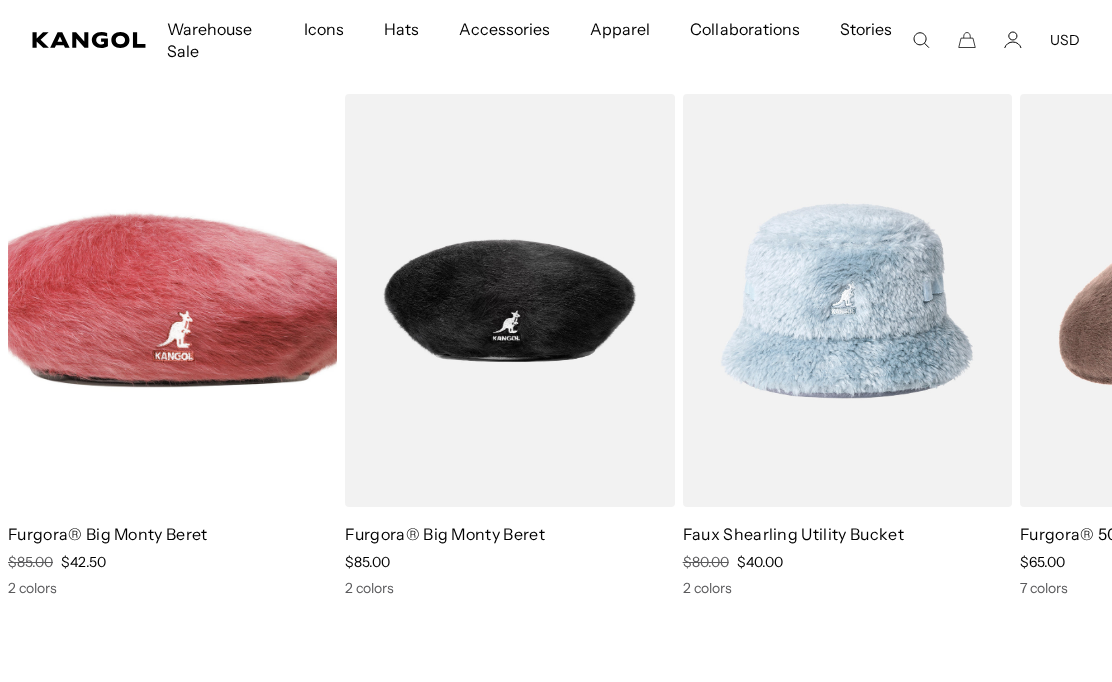 click at bounding box center (0, 0) 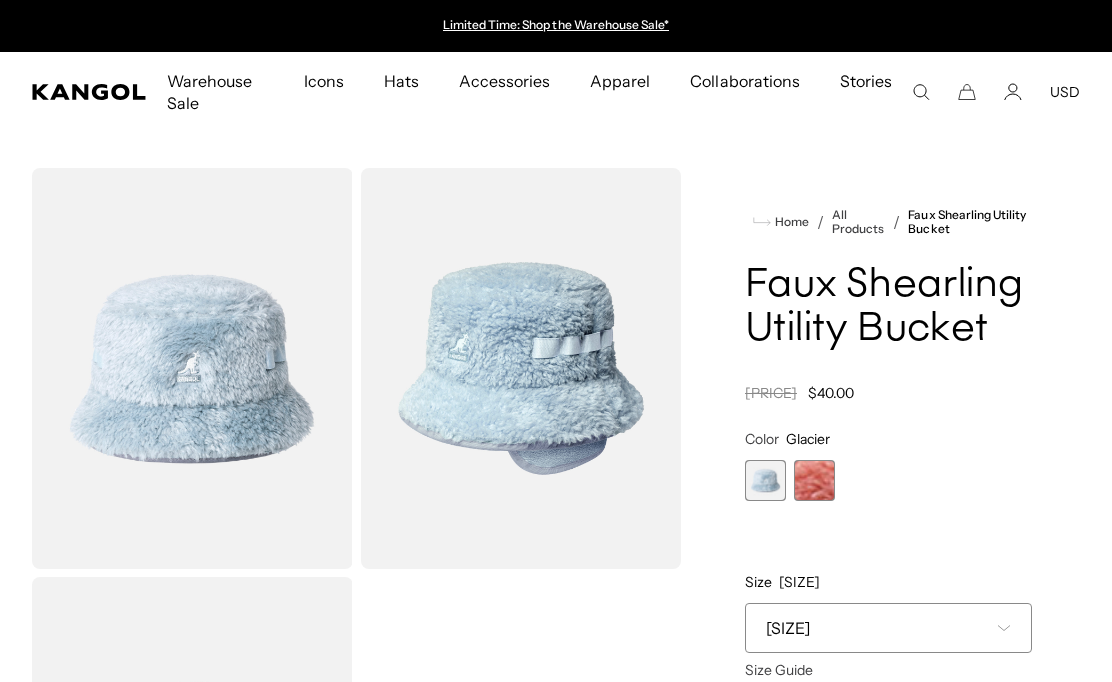 scroll, scrollTop: 0, scrollLeft: 0, axis: both 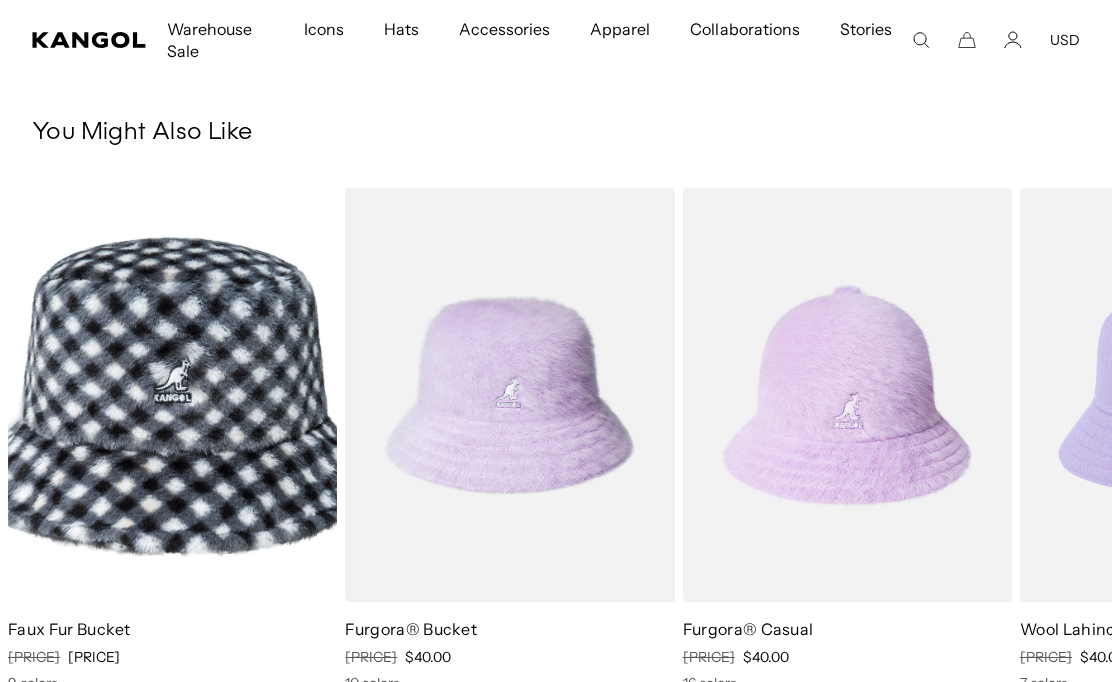 click at bounding box center (0, 0) 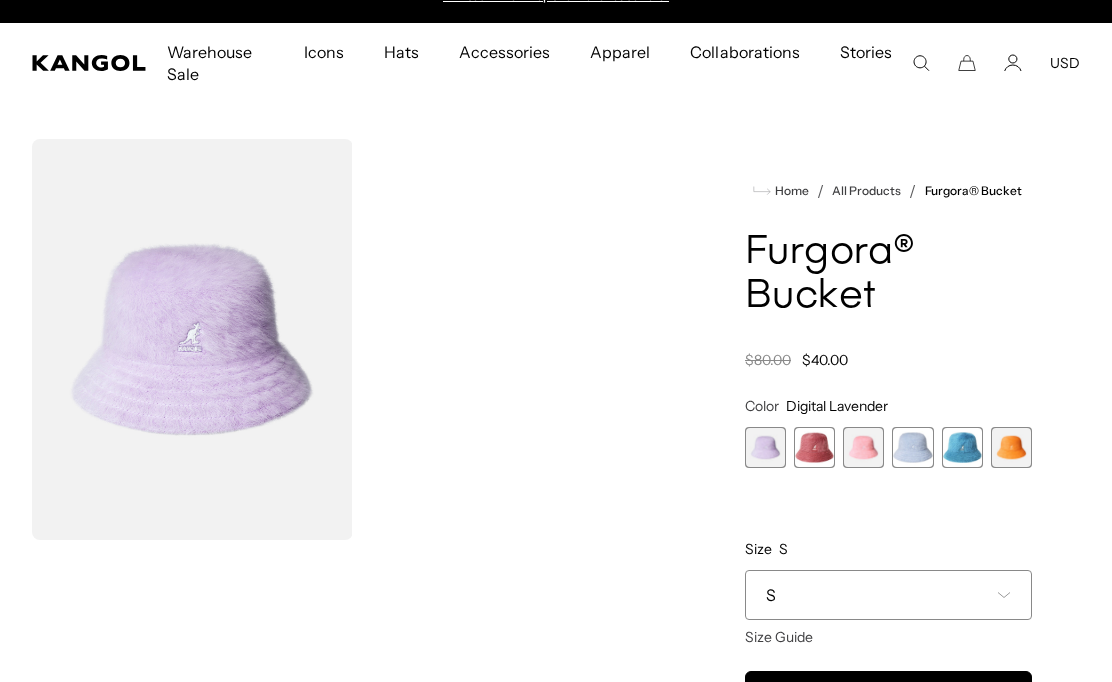 scroll, scrollTop: 0, scrollLeft: 0, axis: both 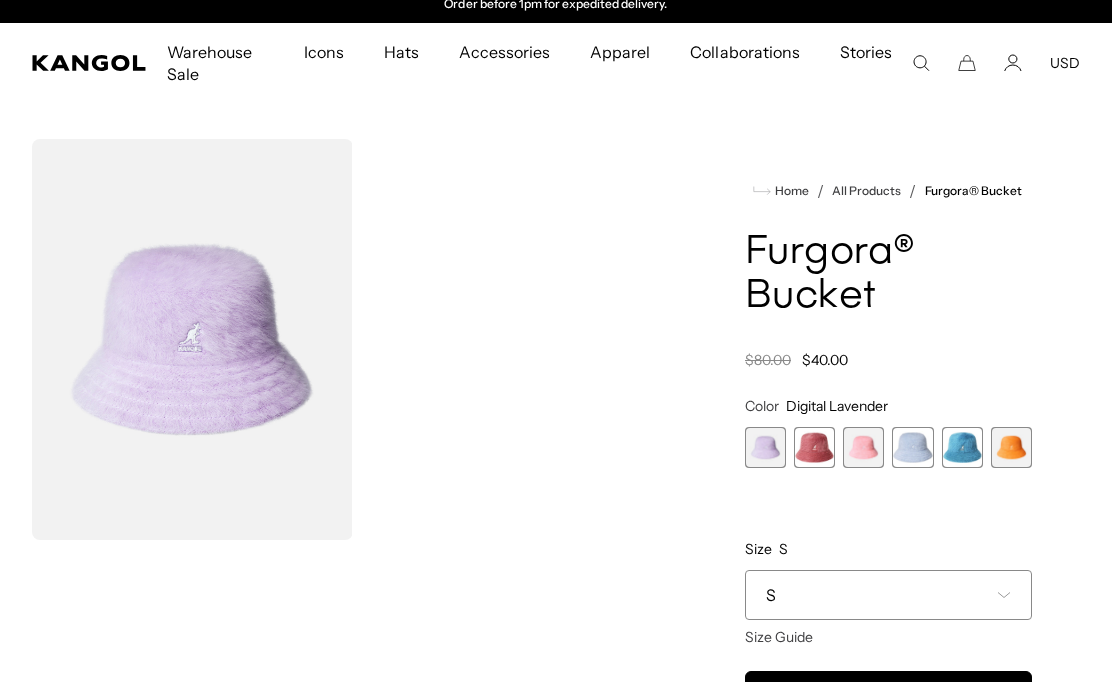 click at bounding box center (863, 447) 